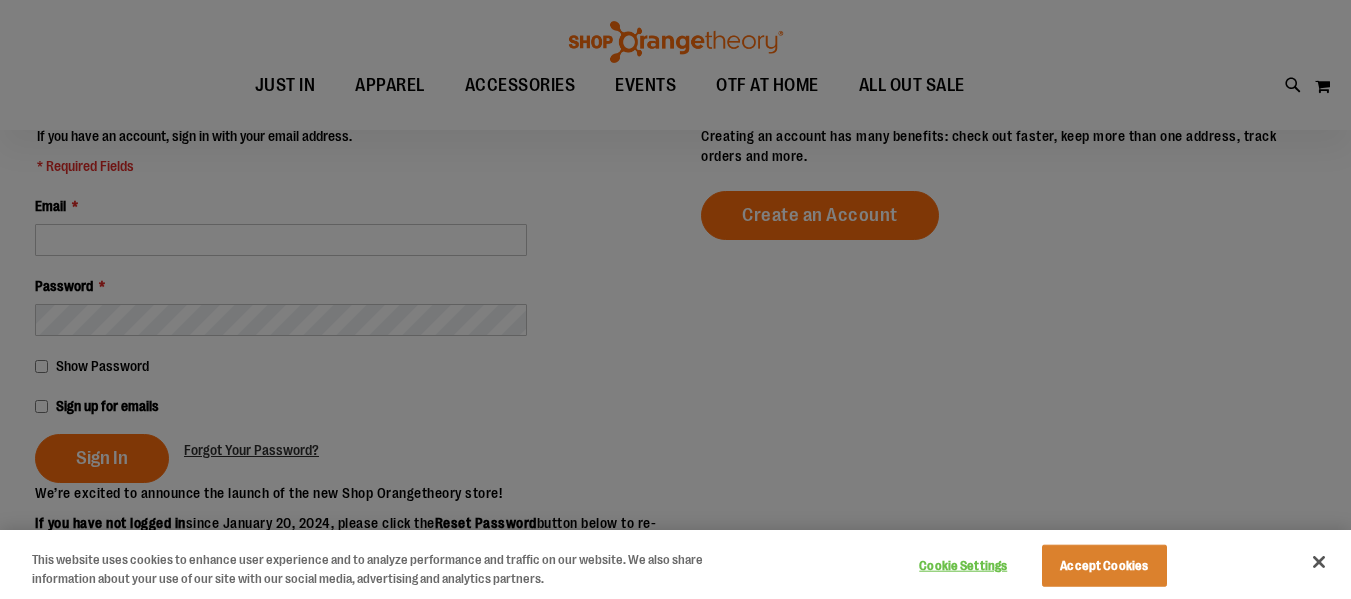 scroll, scrollTop: 0, scrollLeft: 0, axis: both 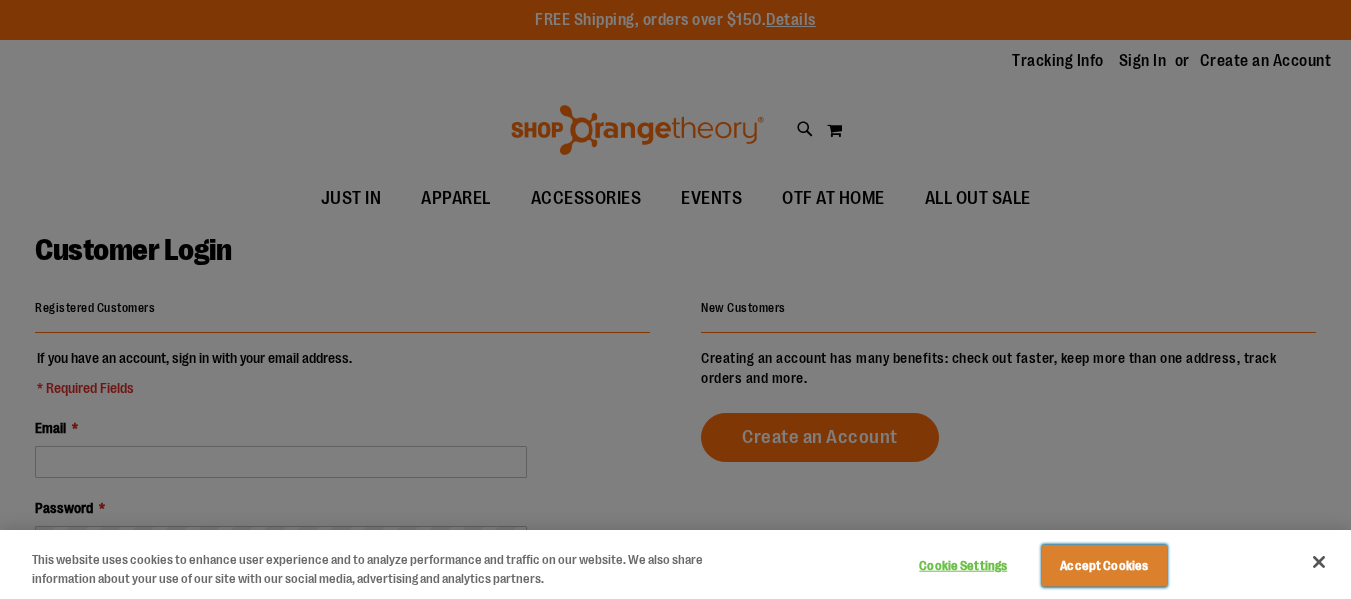 click on "Accept Cookies" at bounding box center (1104, 566) 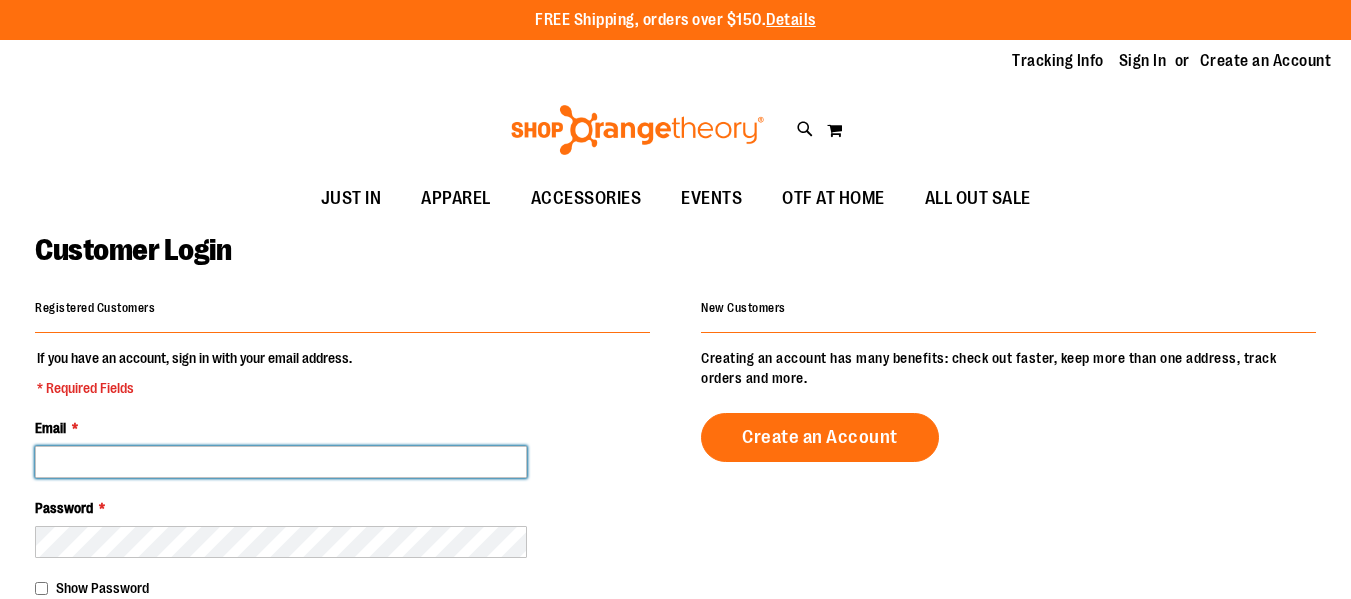 click on "Email *" at bounding box center (281, 462) 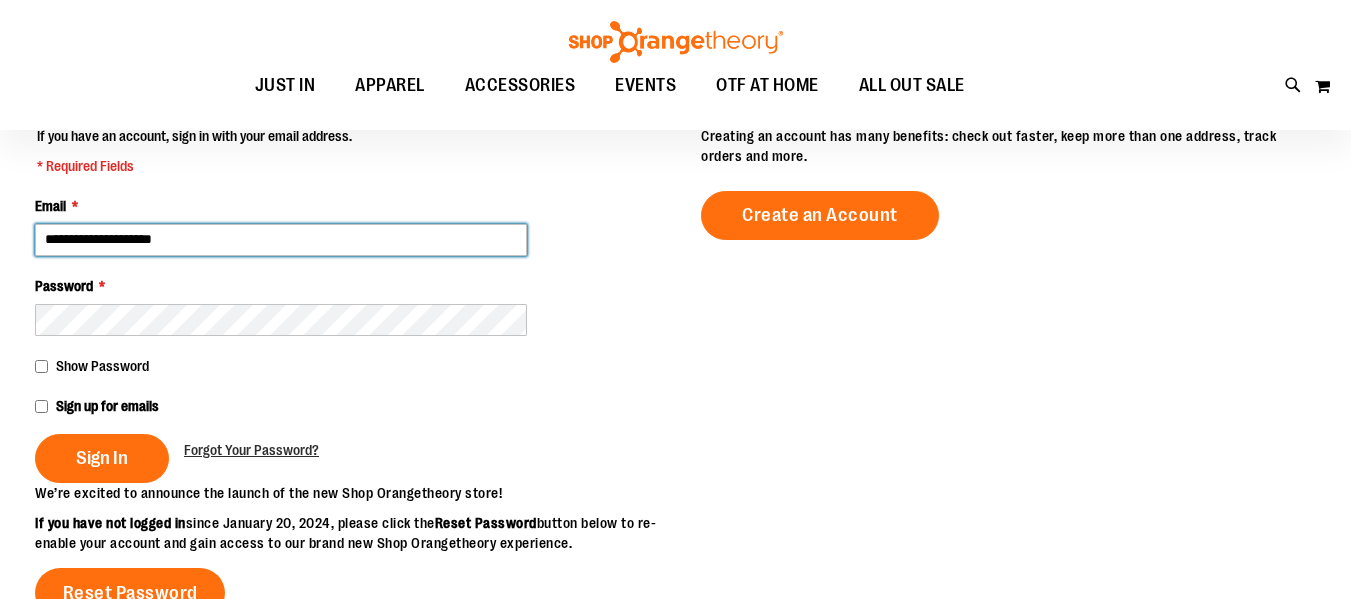 scroll, scrollTop: 79, scrollLeft: 0, axis: vertical 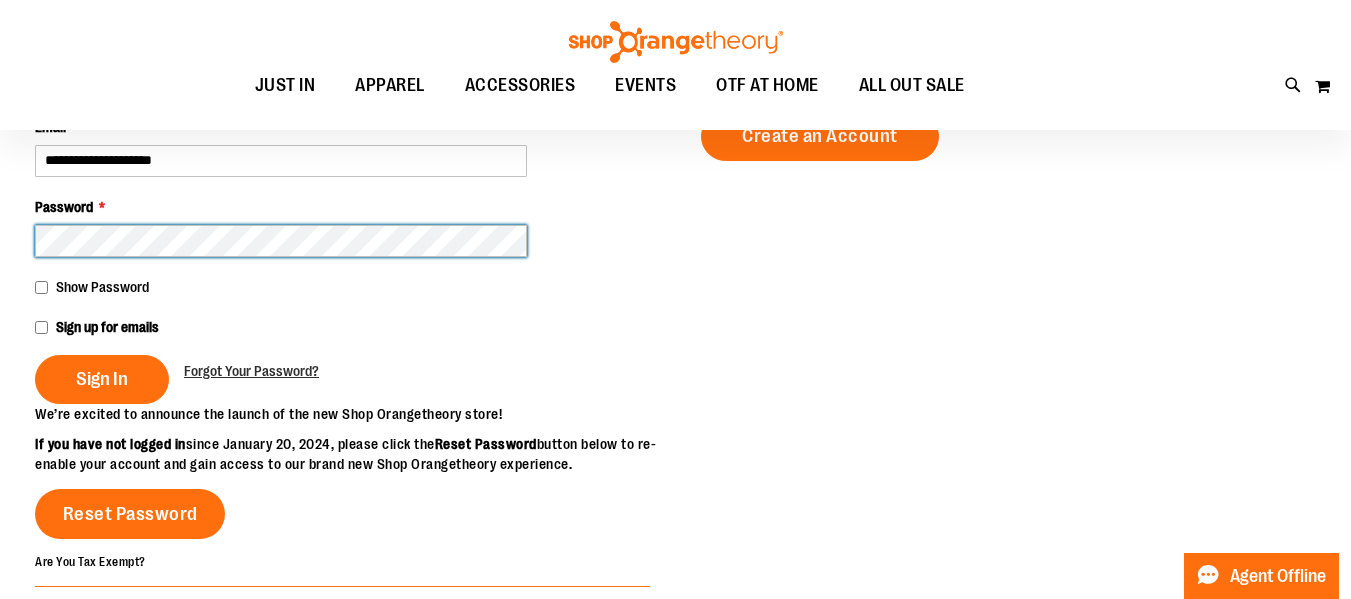 click on "Sign In" at bounding box center (102, 379) 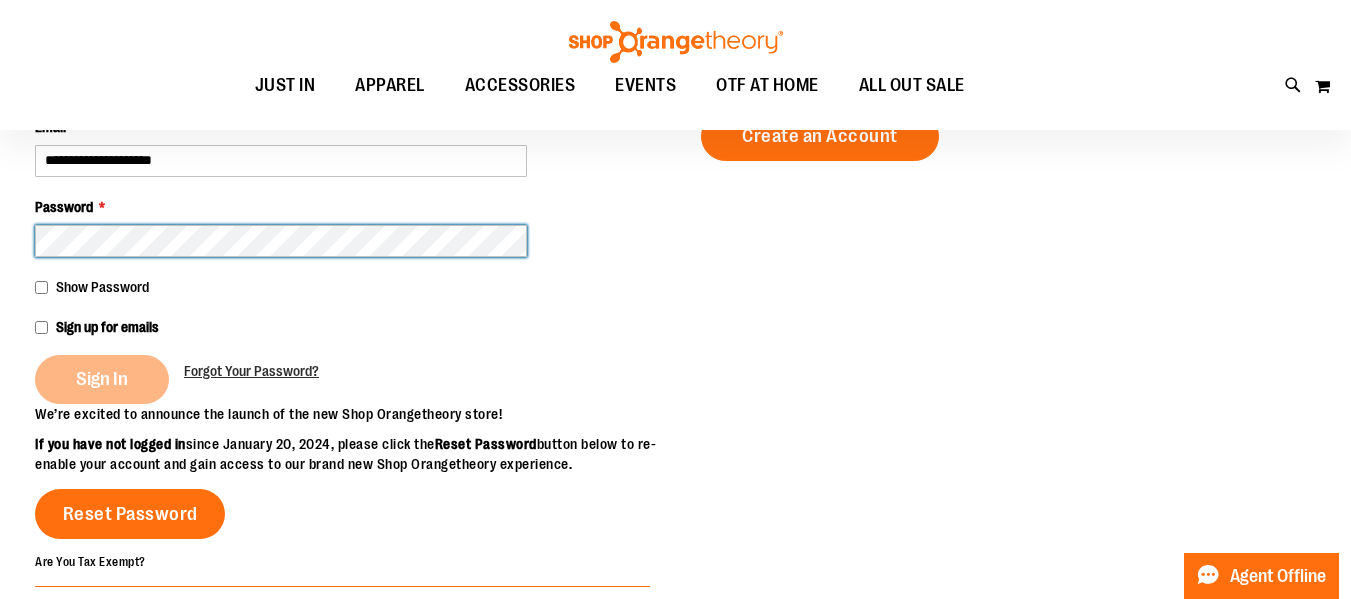 scroll, scrollTop: 26, scrollLeft: 0, axis: vertical 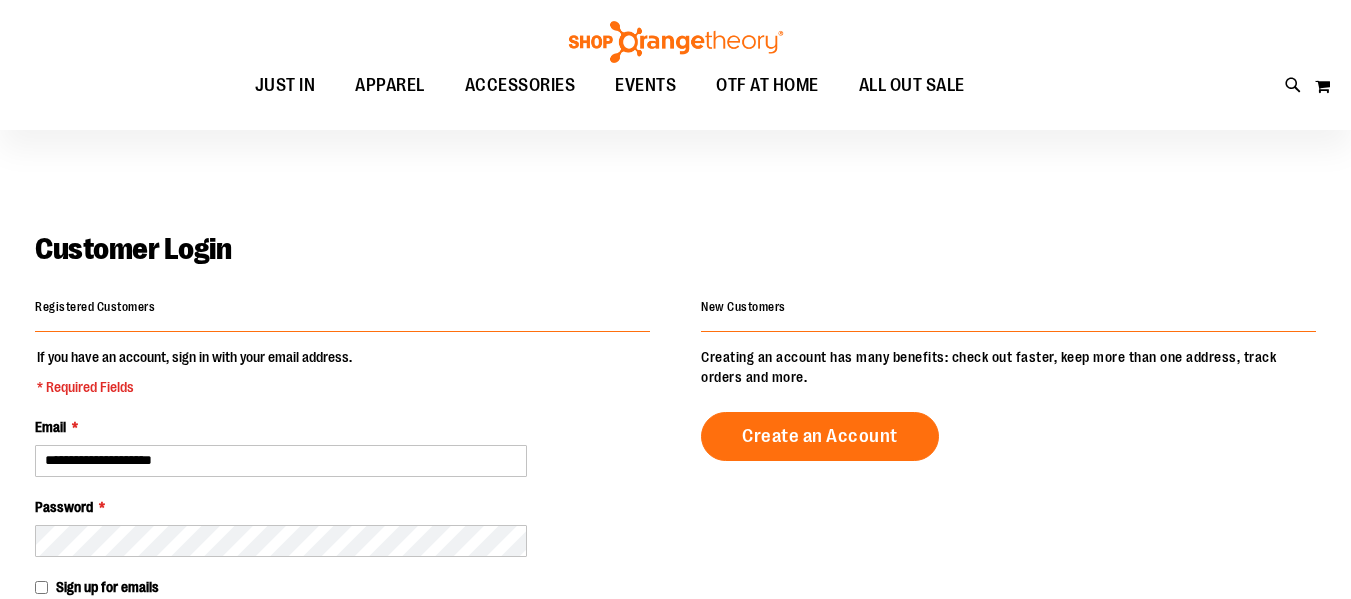 click on "**********" at bounding box center (342, 500) 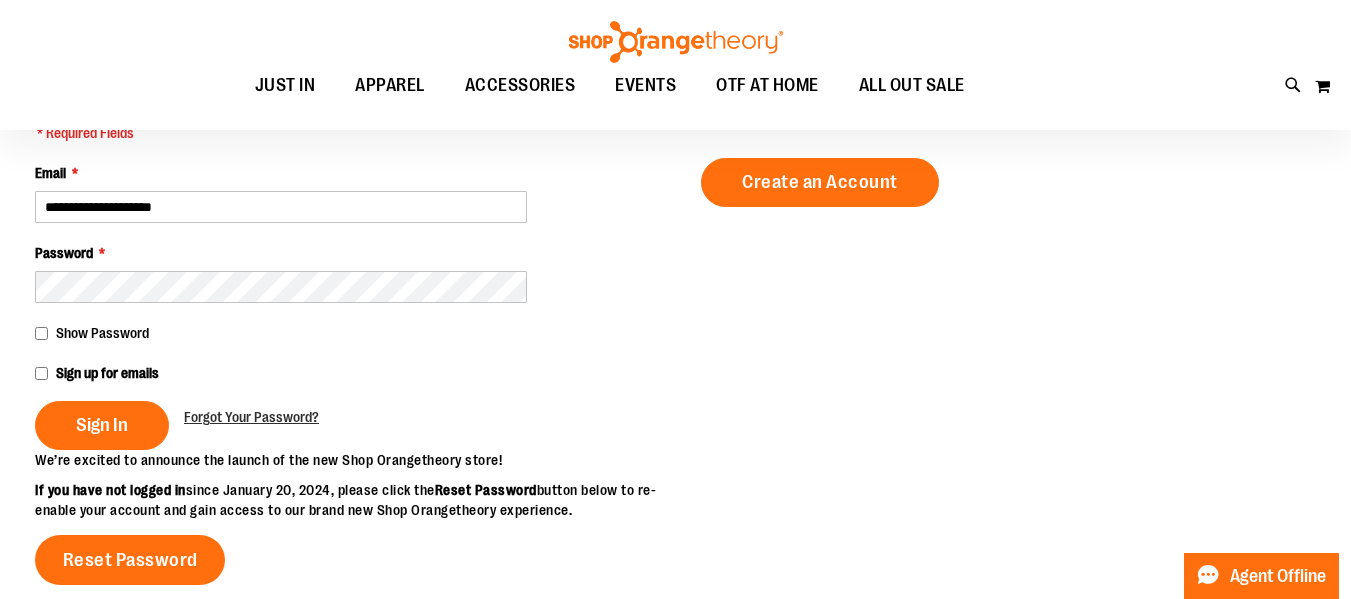 scroll, scrollTop: 85, scrollLeft: 0, axis: vertical 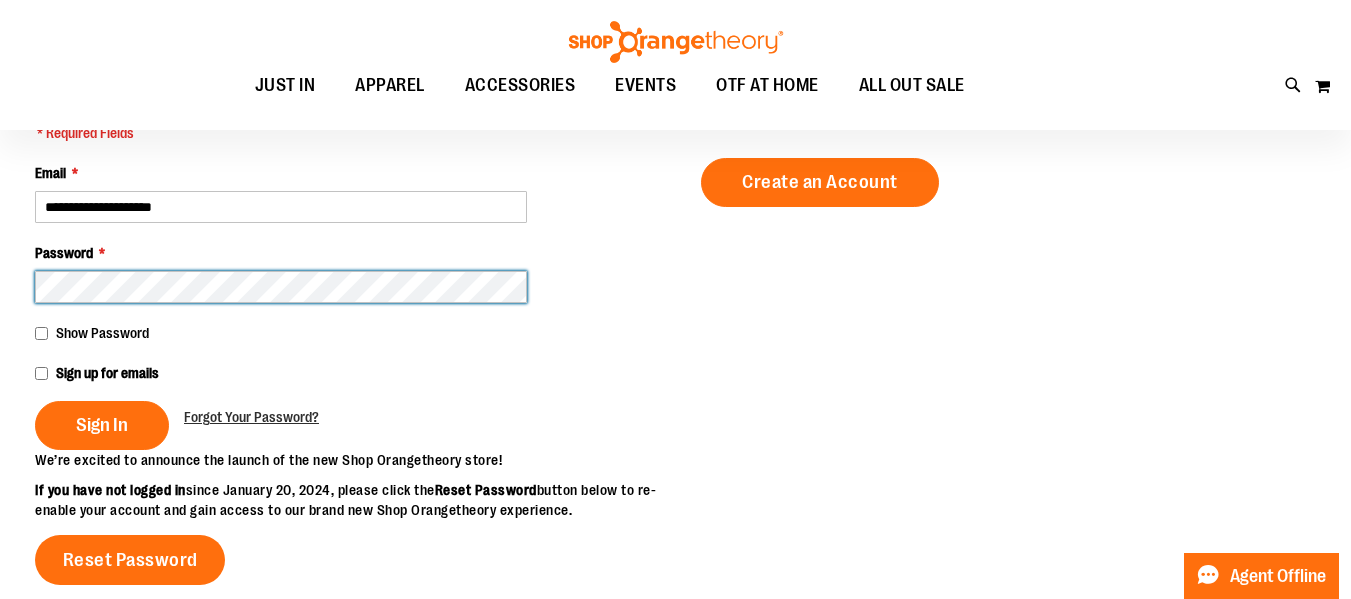 click on "Sign In" at bounding box center [102, 425] 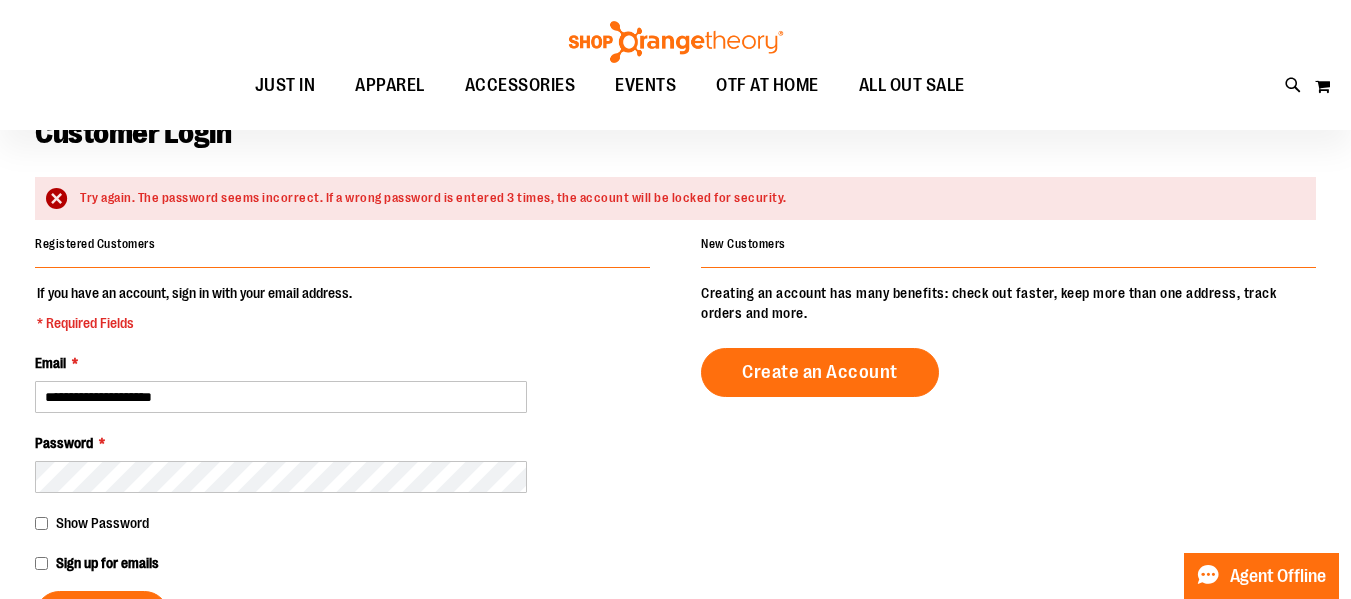scroll, scrollTop: 123, scrollLeft: 0, axis: vertical 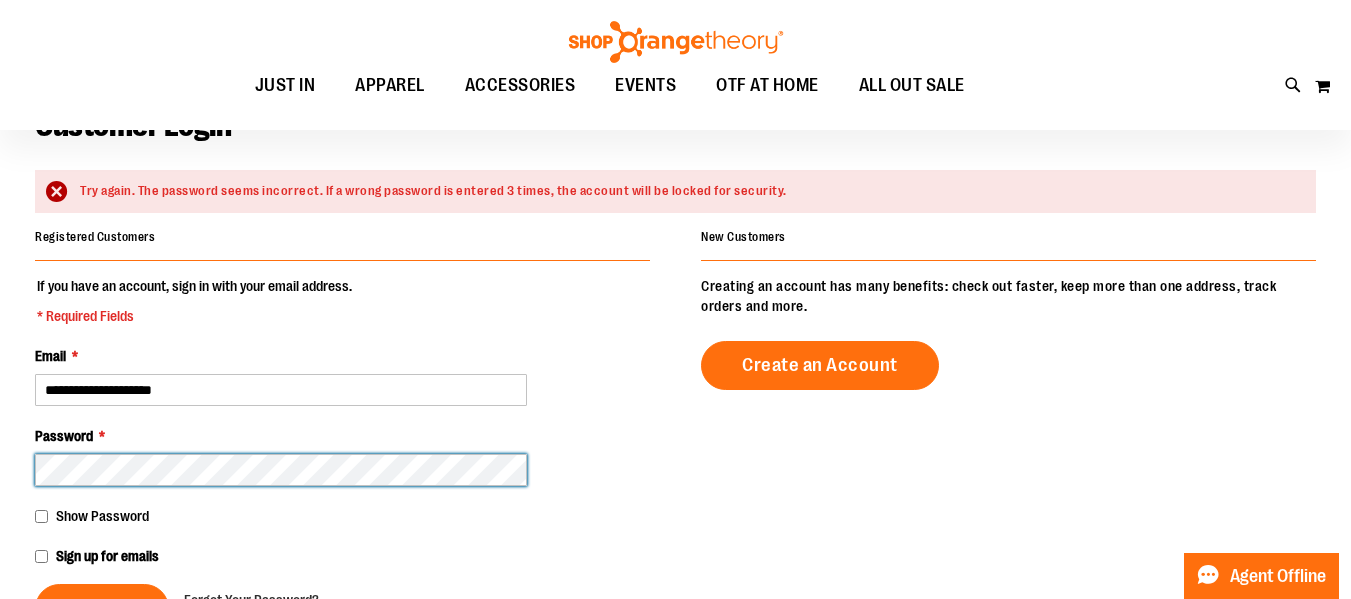 click on "Sign In" at bounding box center [102, 608] 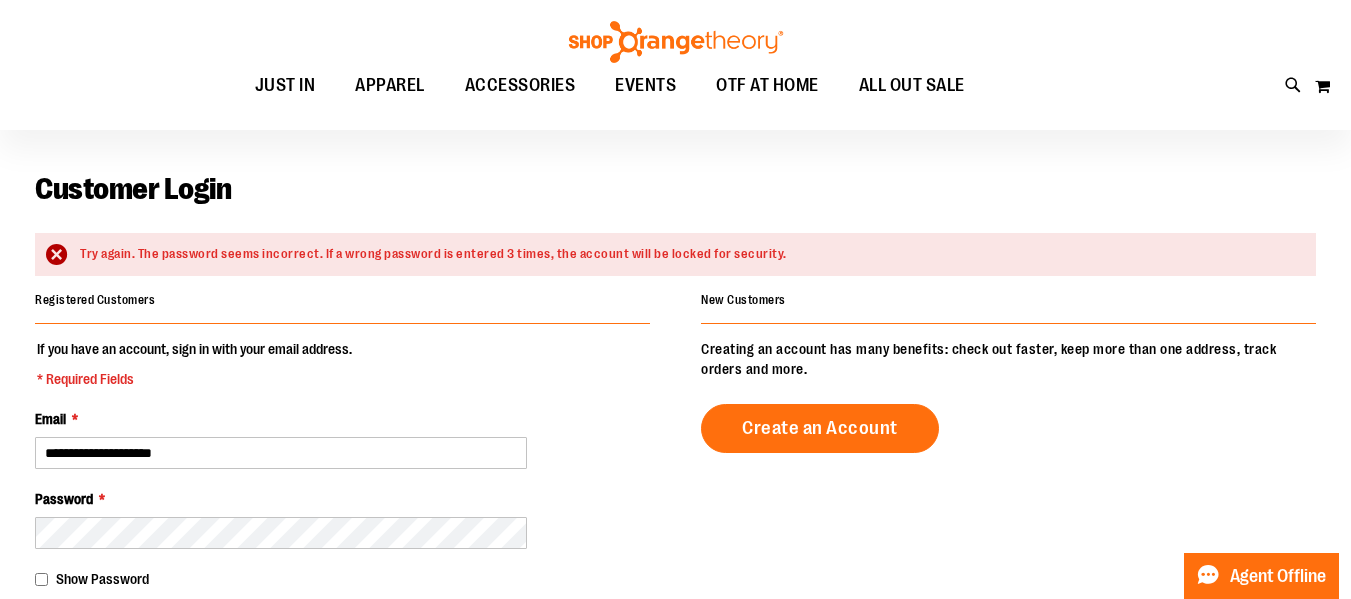 scroll, scrollTop: 87, scrollLeft: 0, axis: vertical 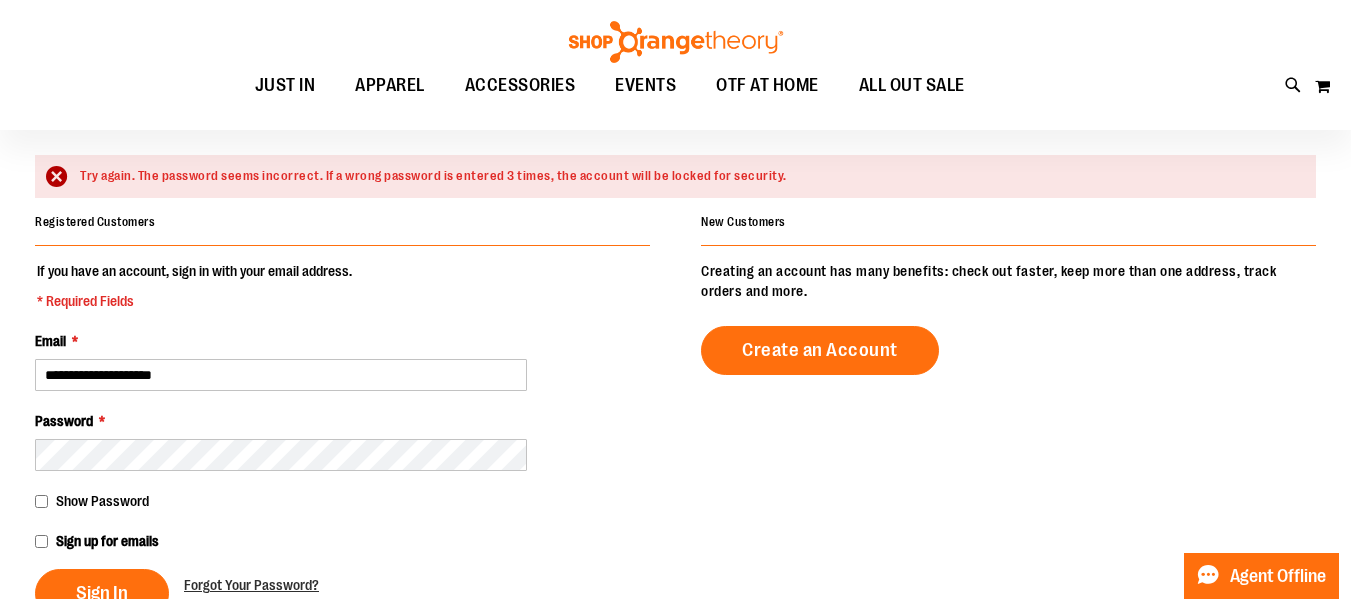 click on "**********" at bounding box center (342, 439) 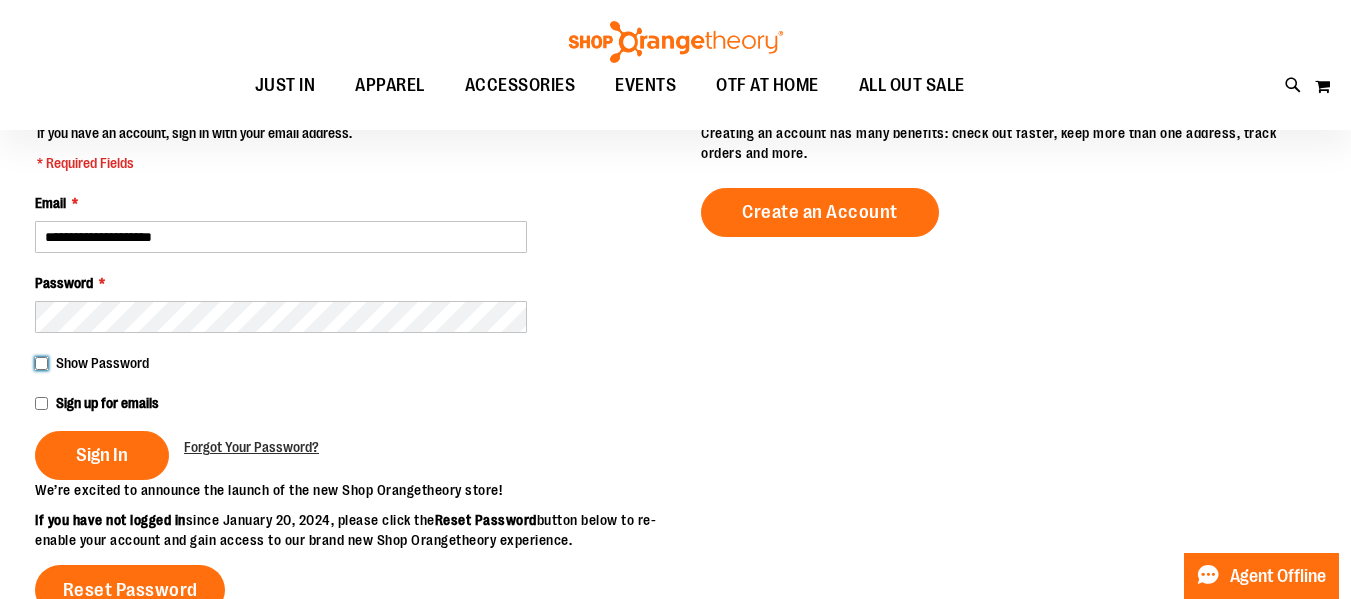 scroll, scrollTop: 278, scrollLeft: 0, axis: vertical 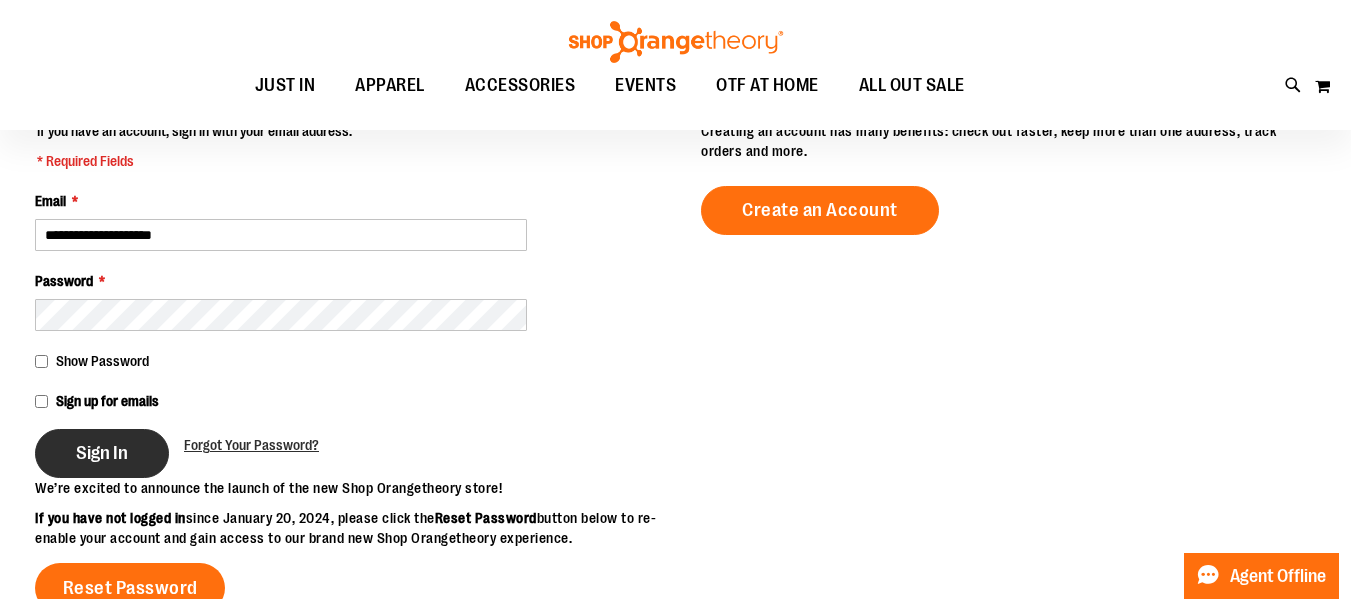 click on "Sign In" at bounding box center (102, 453) 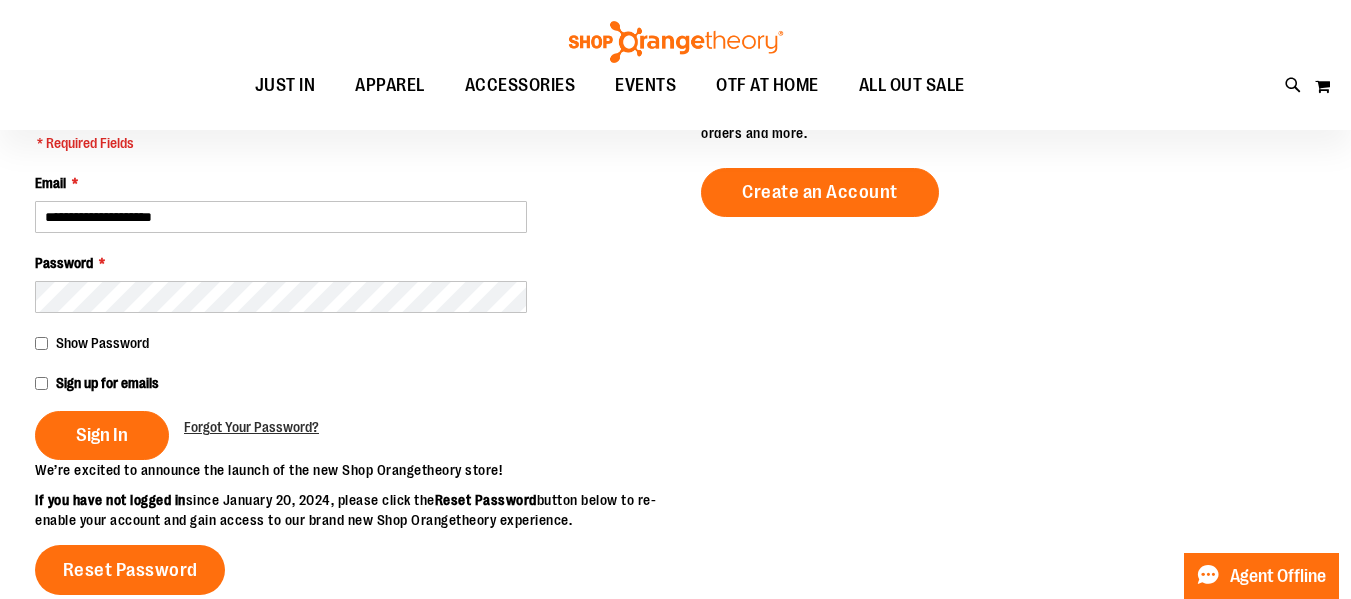 scroll, scrollTop: 297, scrollLeft: 0, axis: vertical 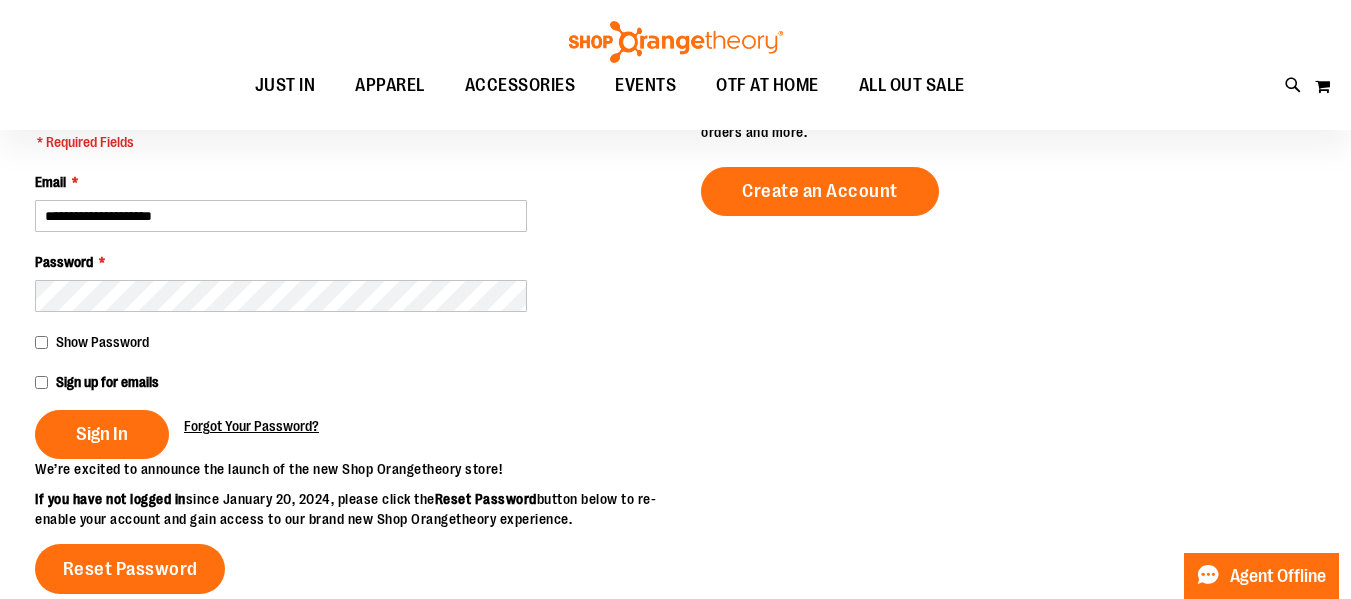 click on "Forgot Your Password?" at bounding box center (251, 426) 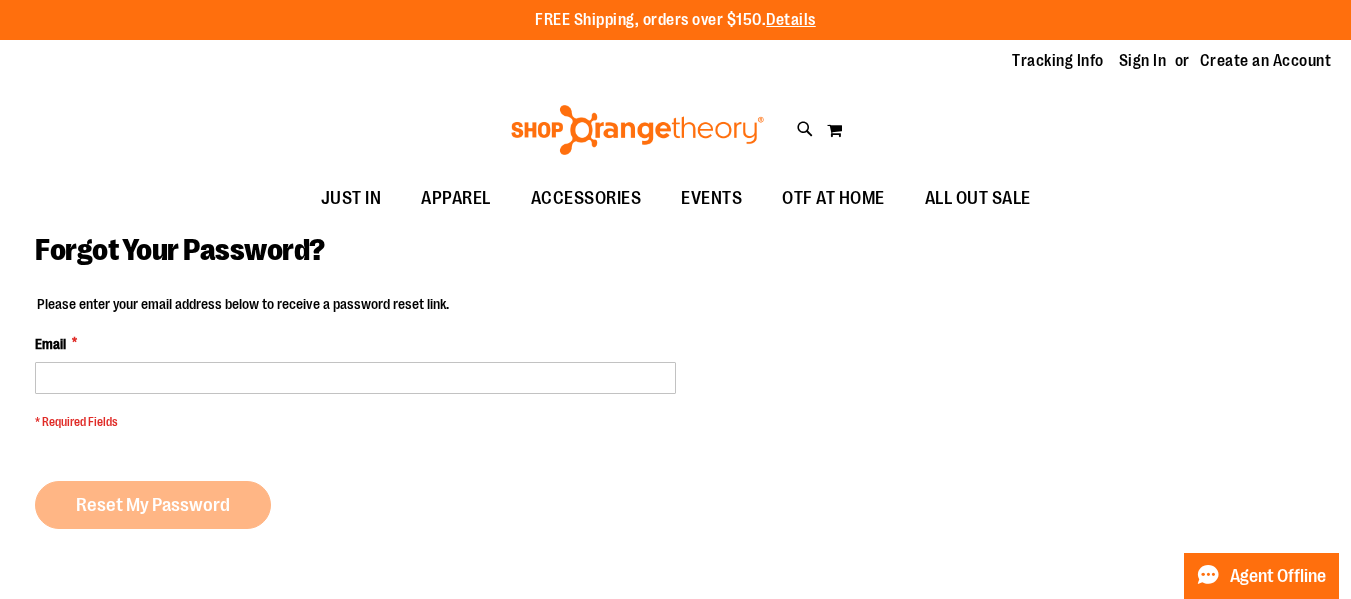 scroll, scrollTop: 0, scrollLeft: 0, axis: both 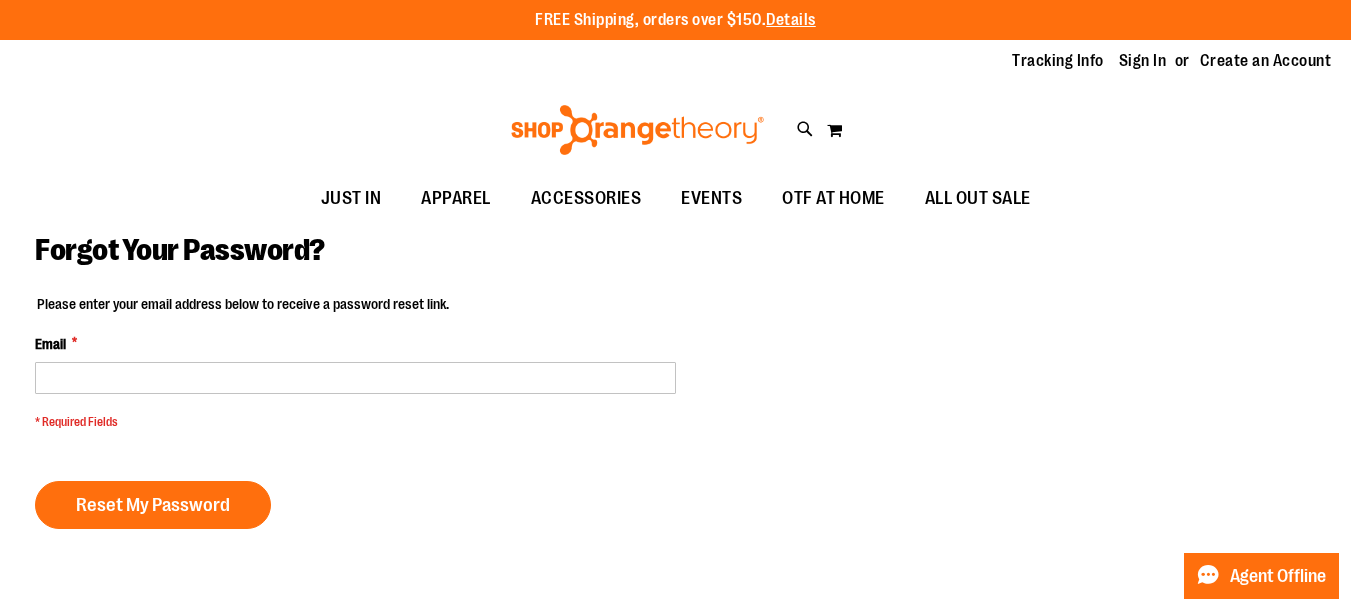 type on "**********" 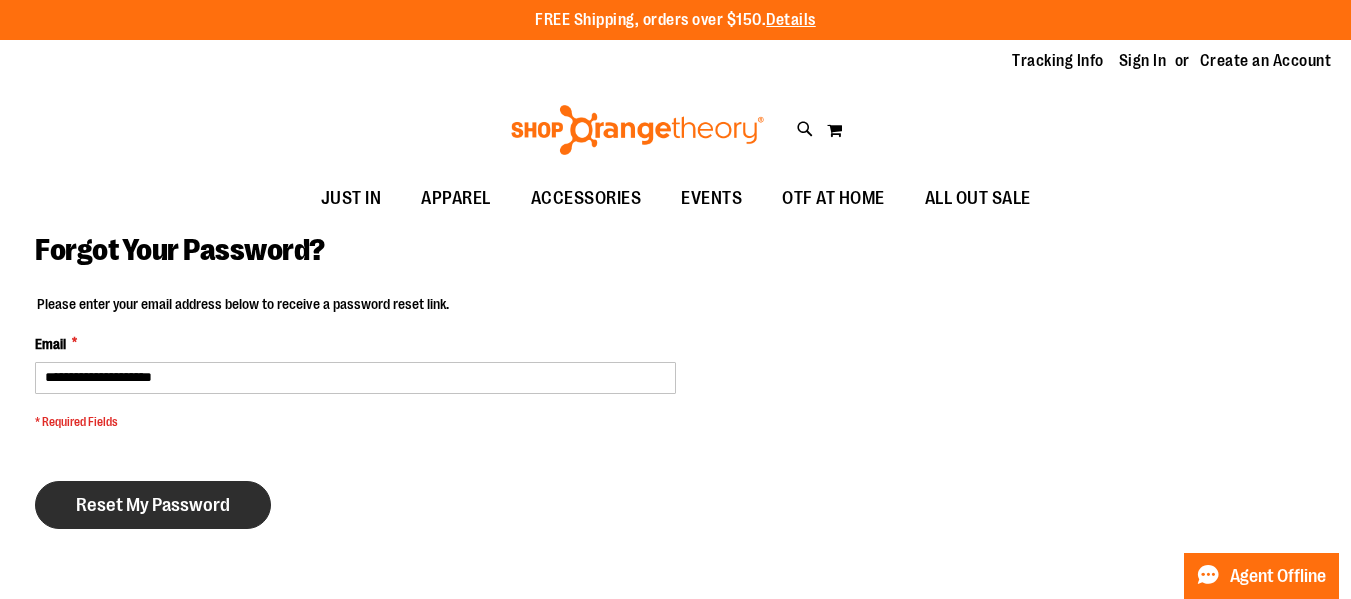 click on "Reset My Password" at bounding box center [153, 505] 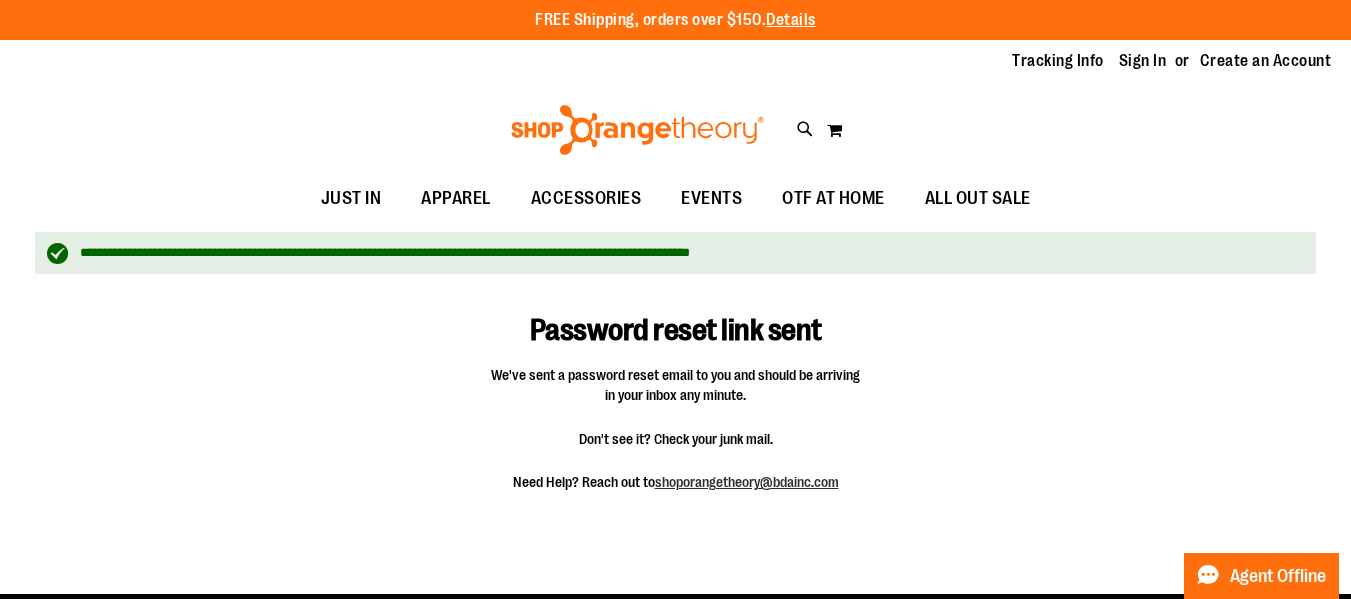 scroll, scrollTop: 0, scrollLeft: 0, axis: both 